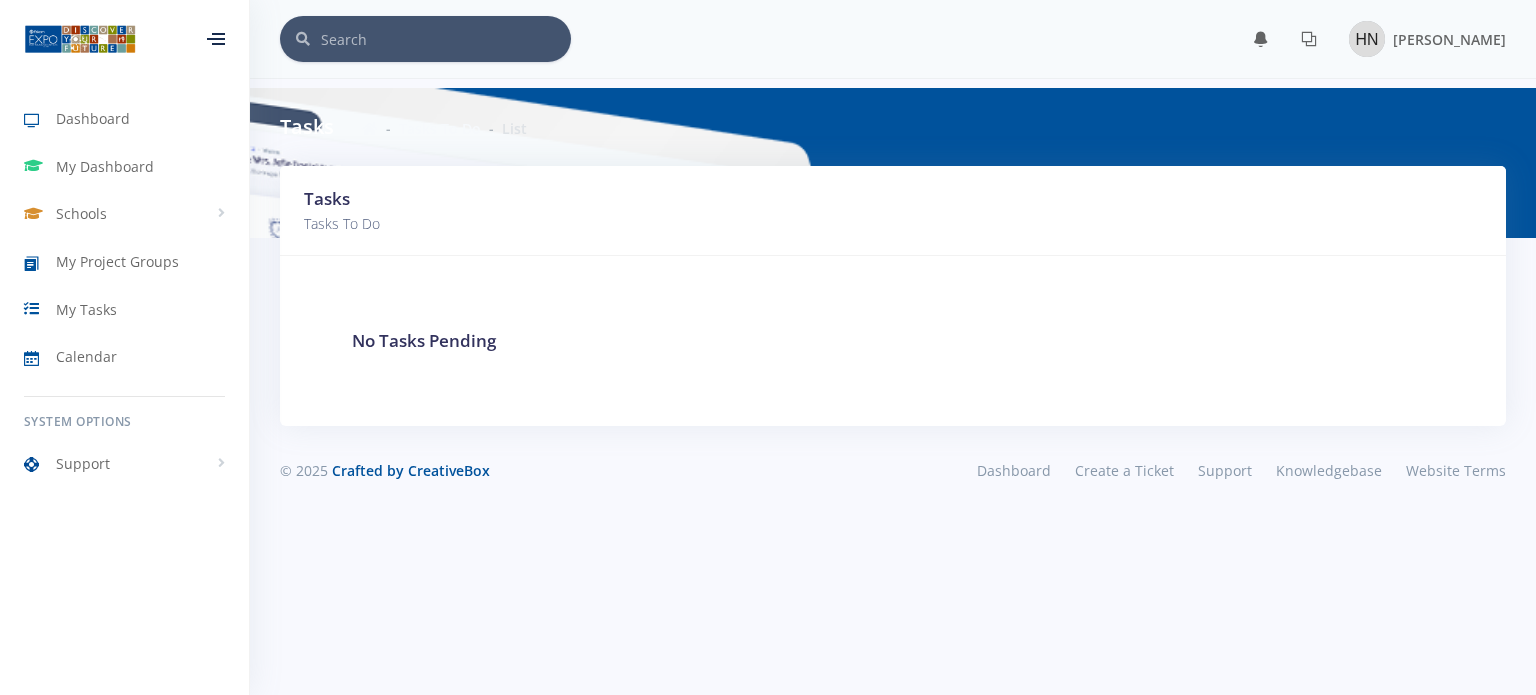 scroll, scrollTop: 0, scrollLeft: 0, axis: both 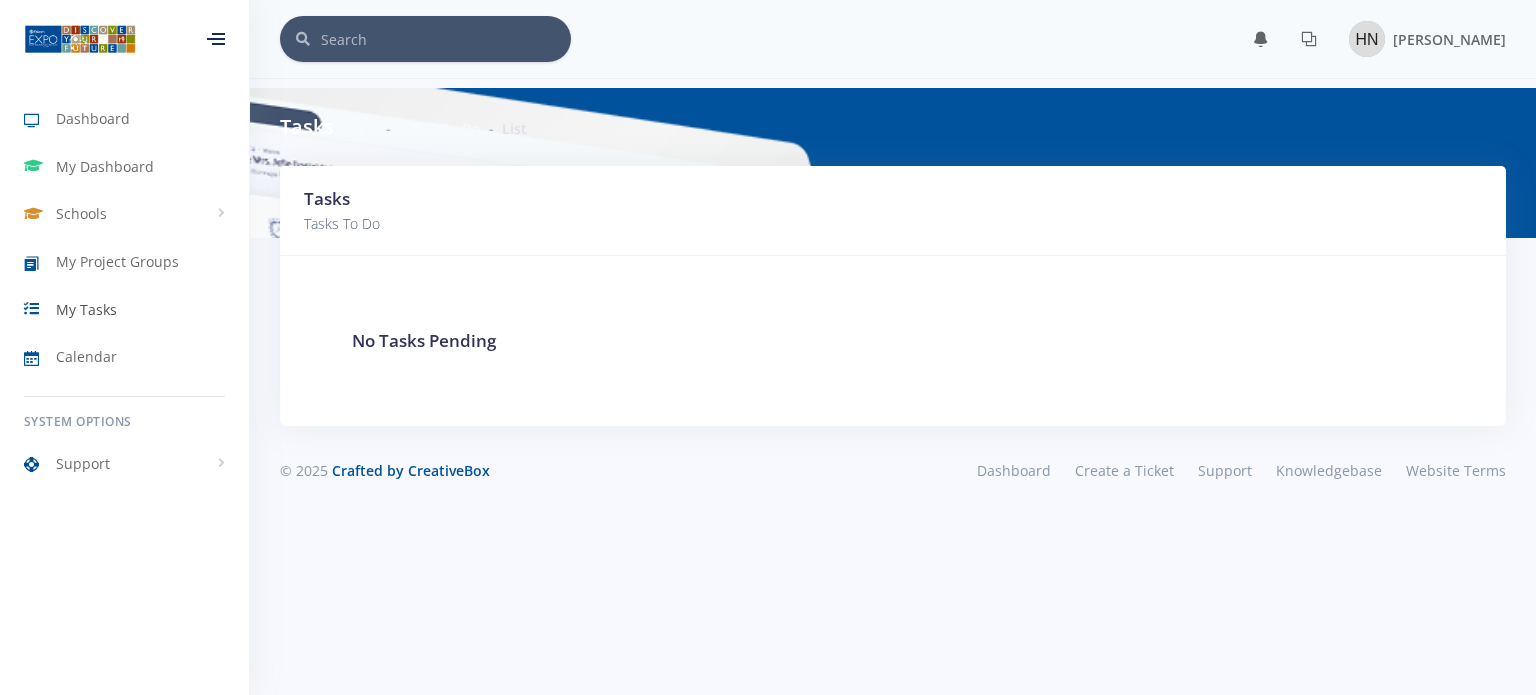 click on "My Tasks" at bounding box center [124, 309] 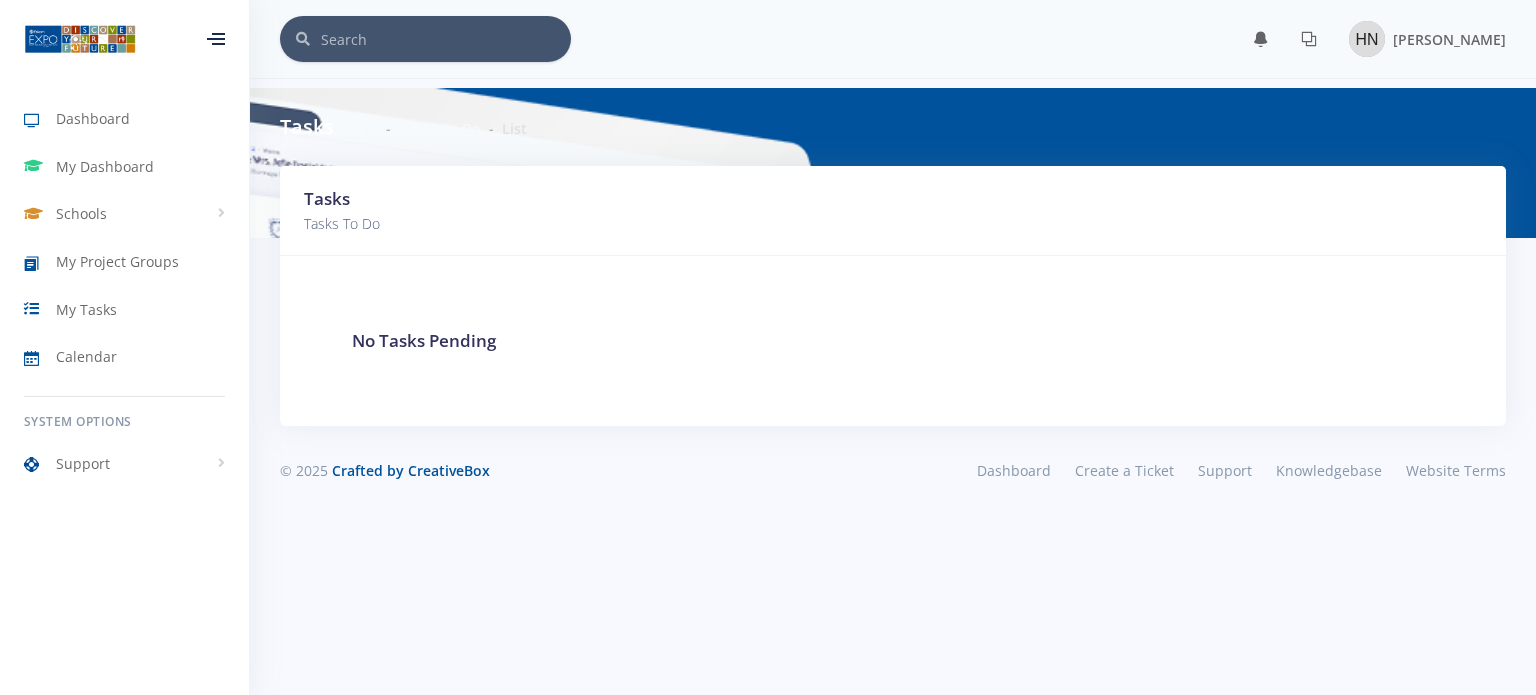 scroll, scrollTop: 0, scrollLeft: 0, axis: both 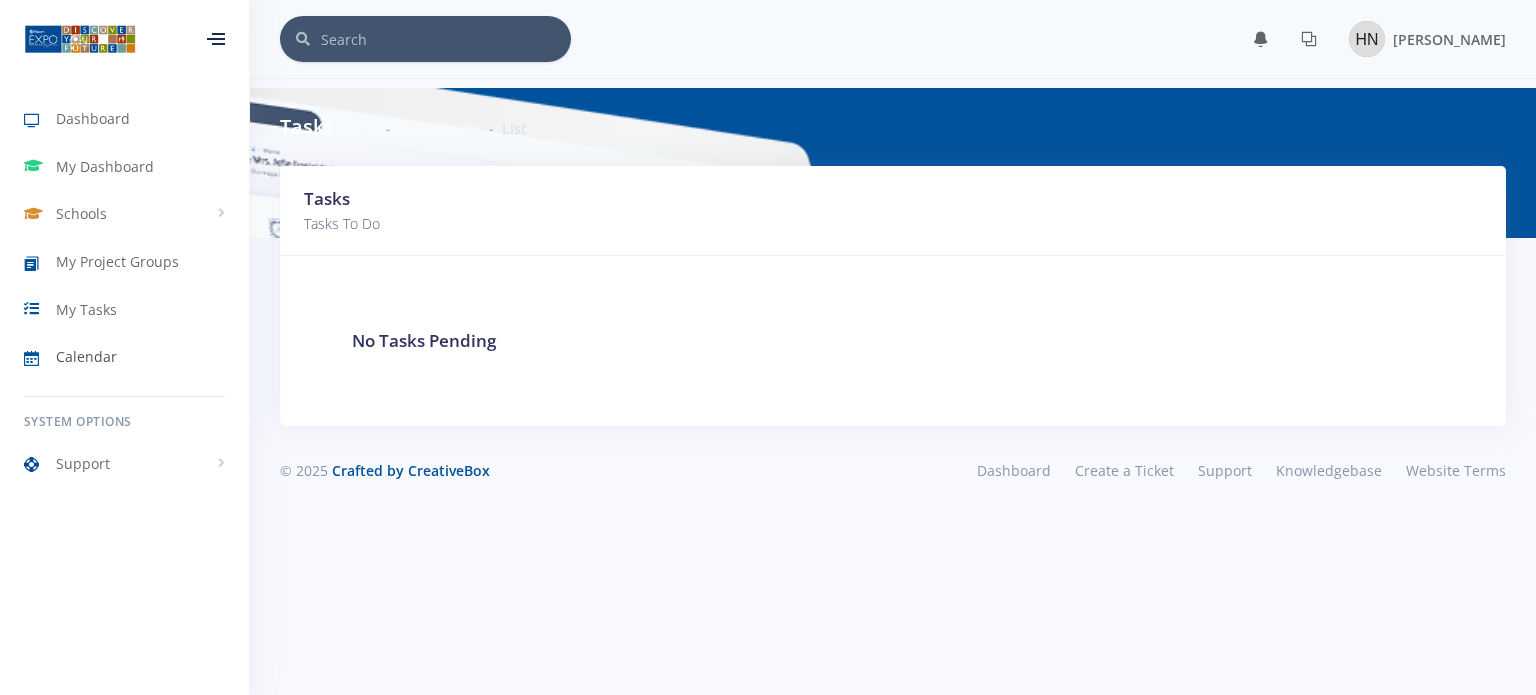 click on "Calendar" at bounding box center (124, 357) 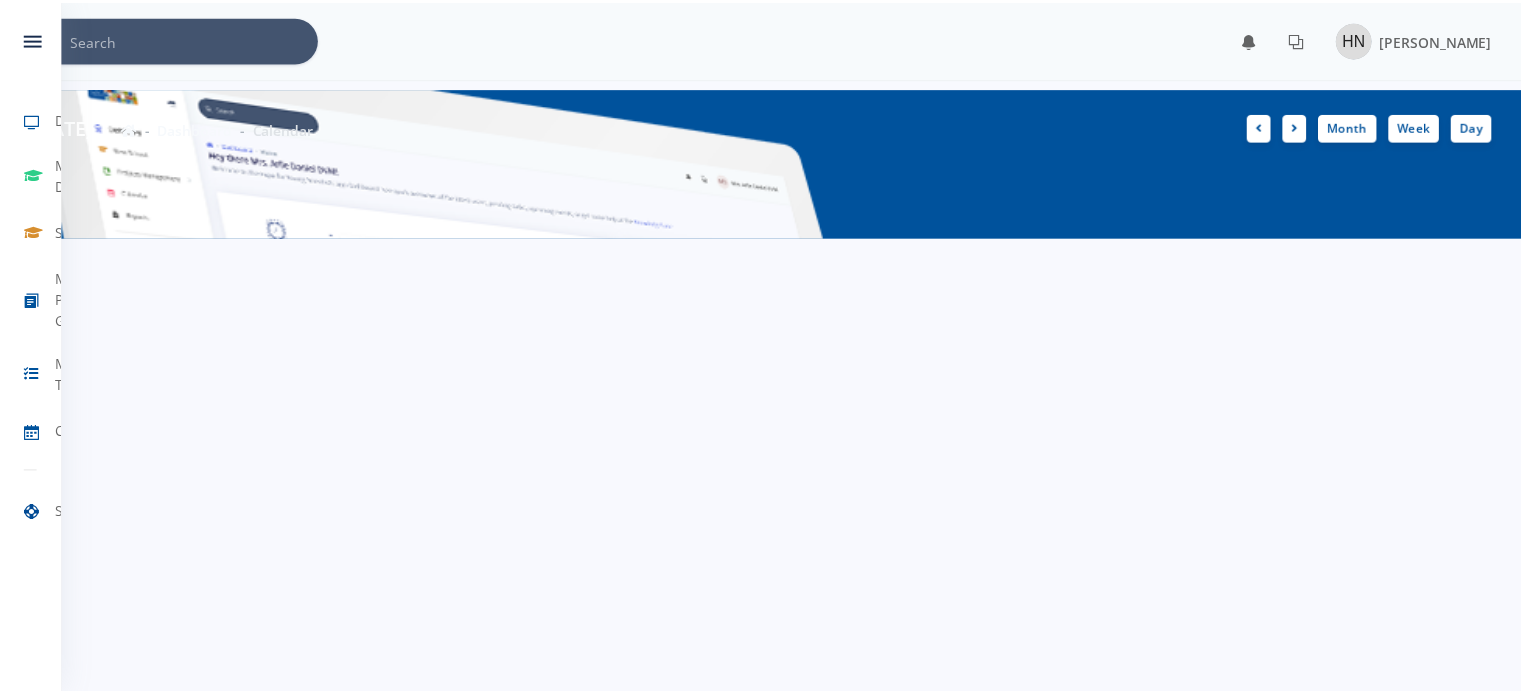 scroll, scrollTop: 0, scrollLeft: 0, axis: both 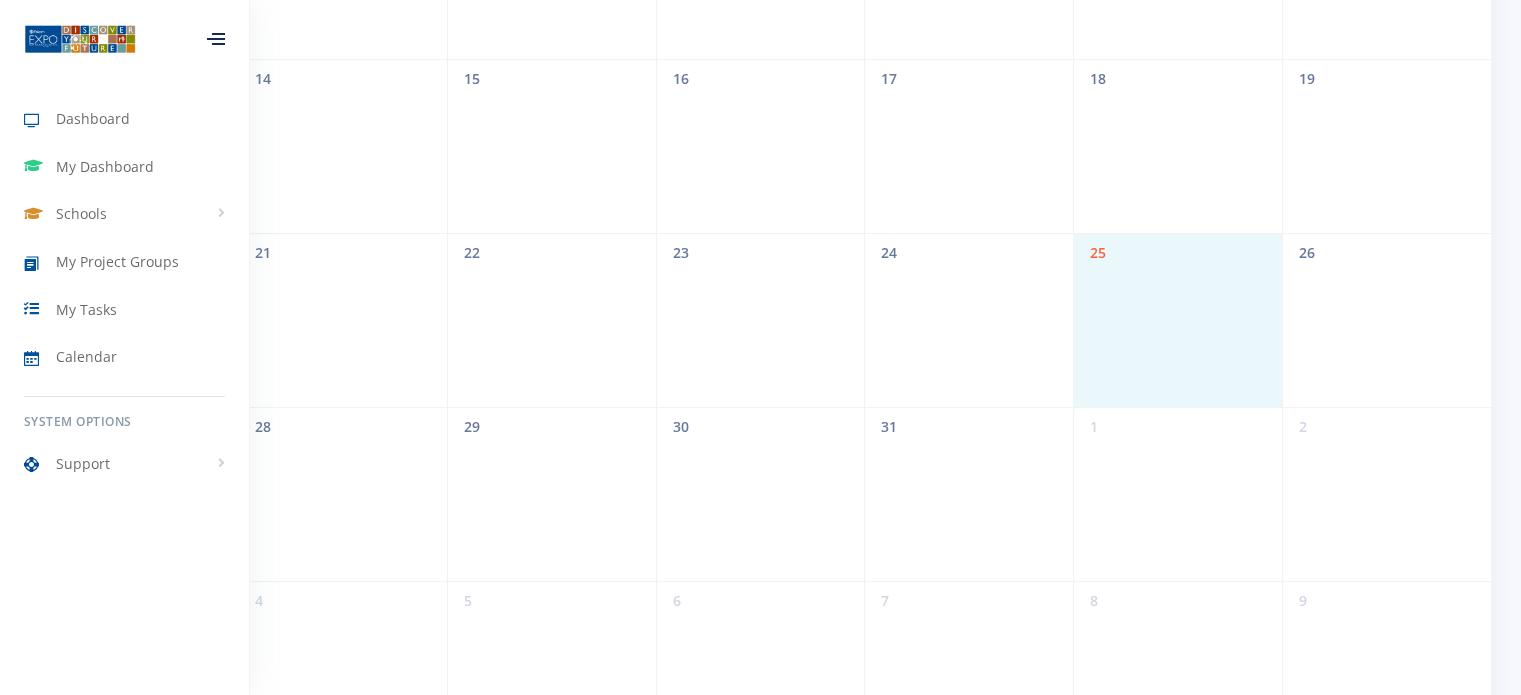 drag, startPoint x: 1090, startPoint y: 260, endPoint x: 1120, endPoint y: 250, distance: 31.622776 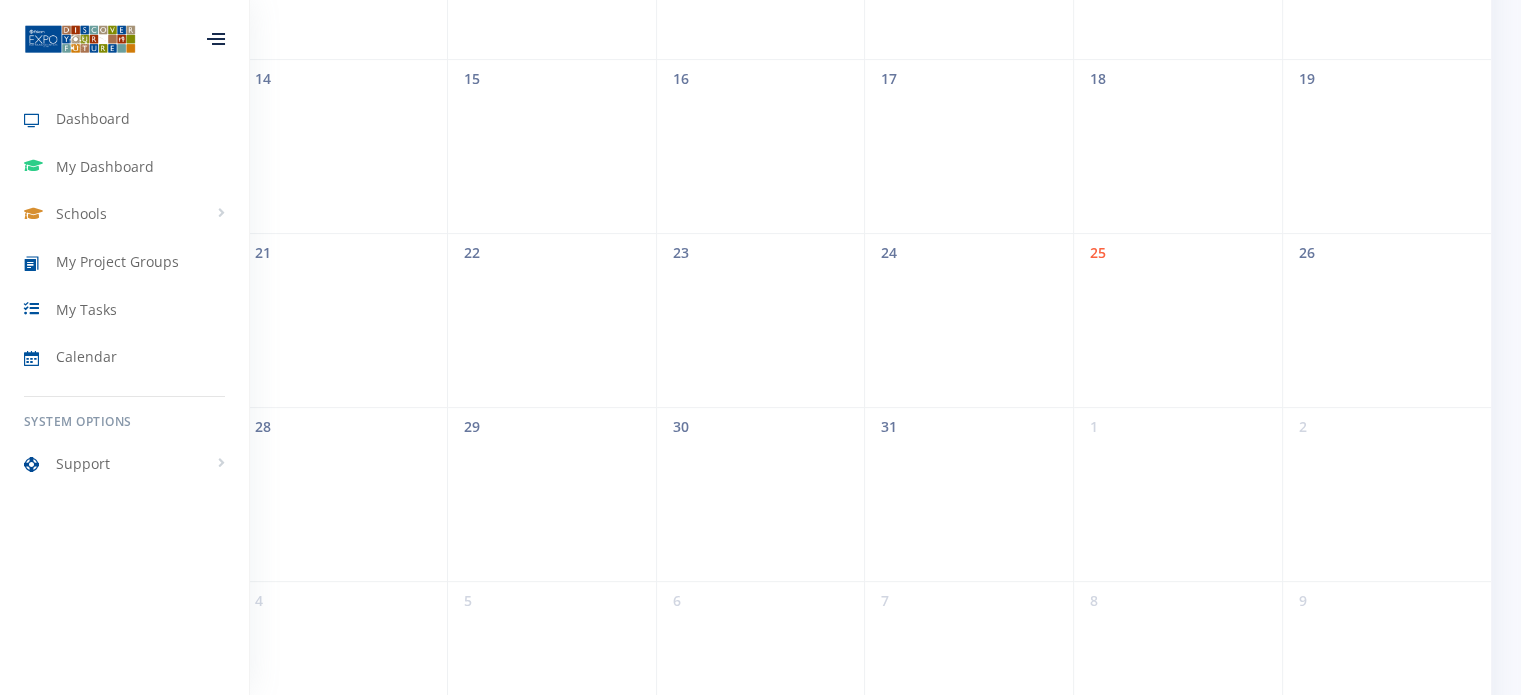 scroll, scrollTop: 717, scrollLeft: 0, axis: vertical 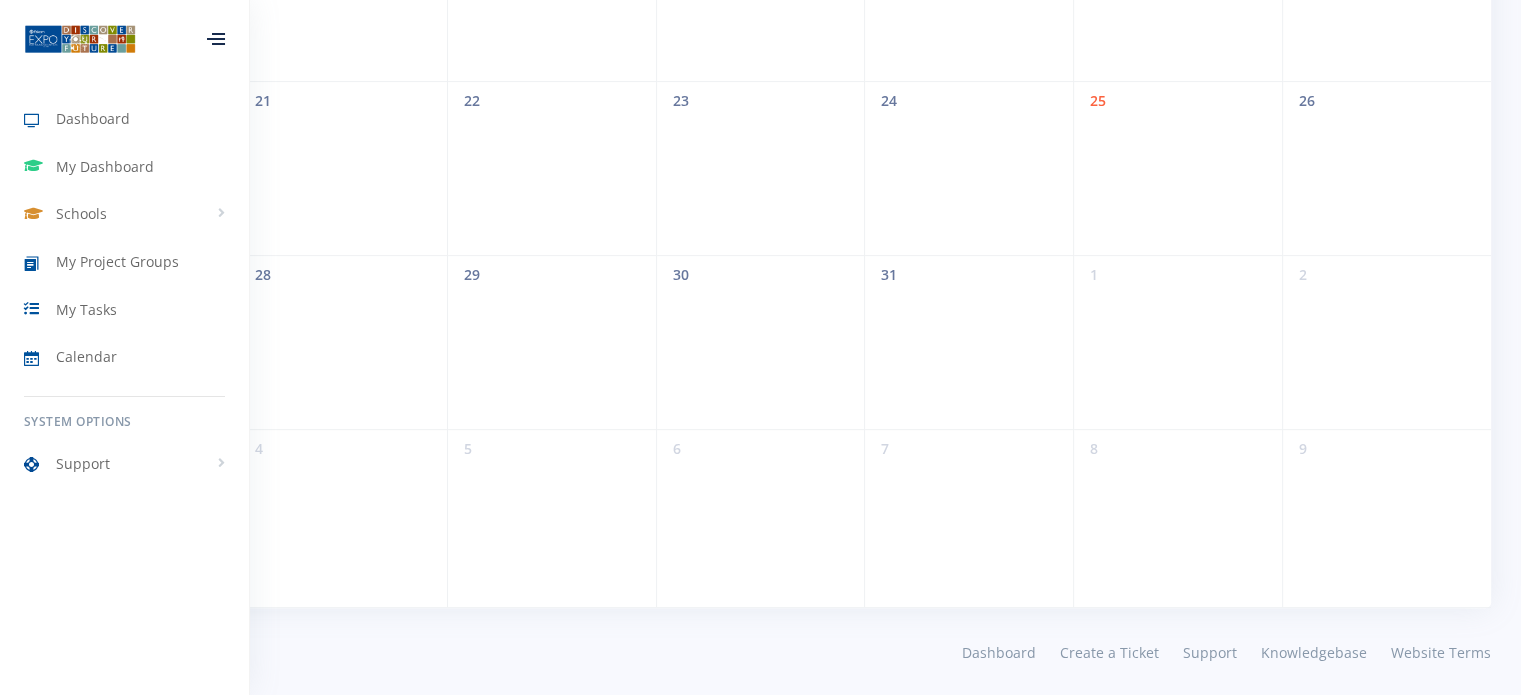 drag, startPoint x: 1505, startPoint y: 468, endPoint x: 1534, endPoint y: 371, distance: 101.24229 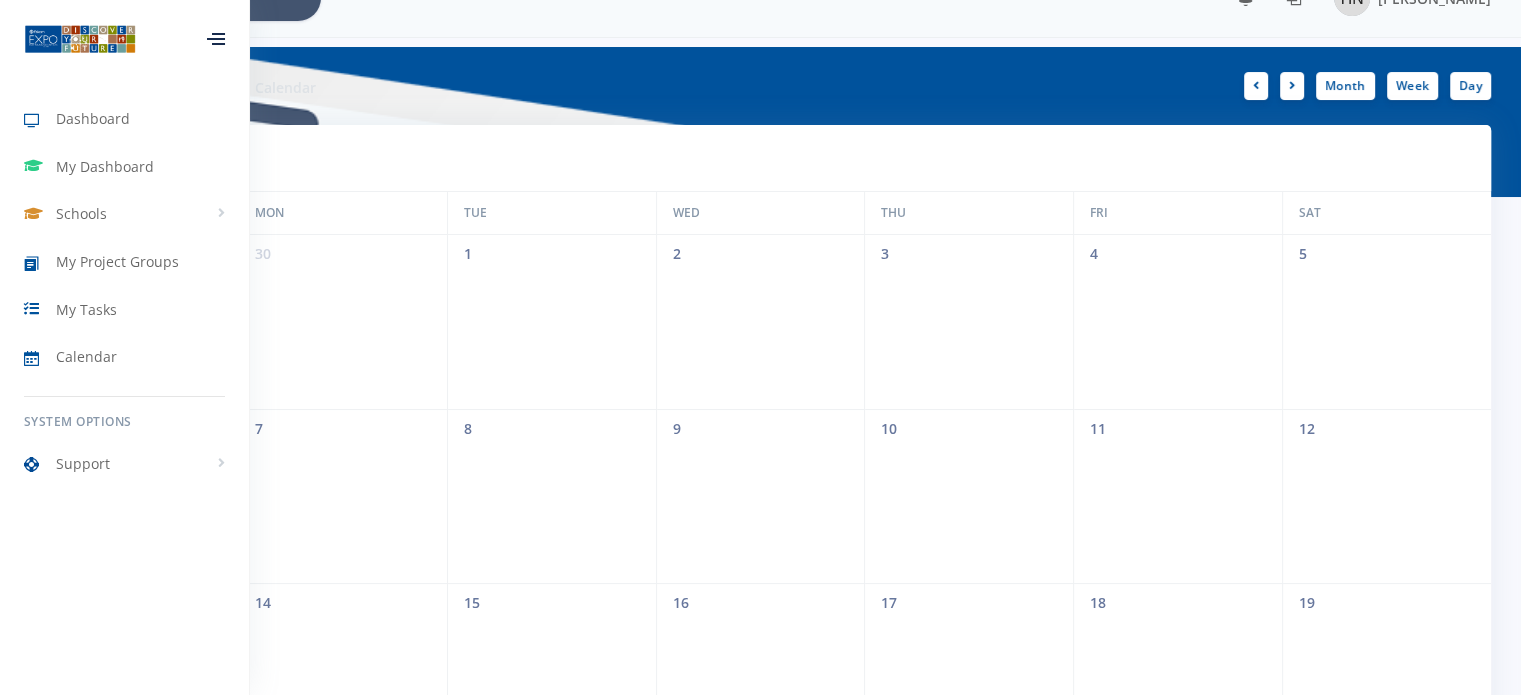 scroll, scrollTop: 0, scrollLeft: 0, axis: both 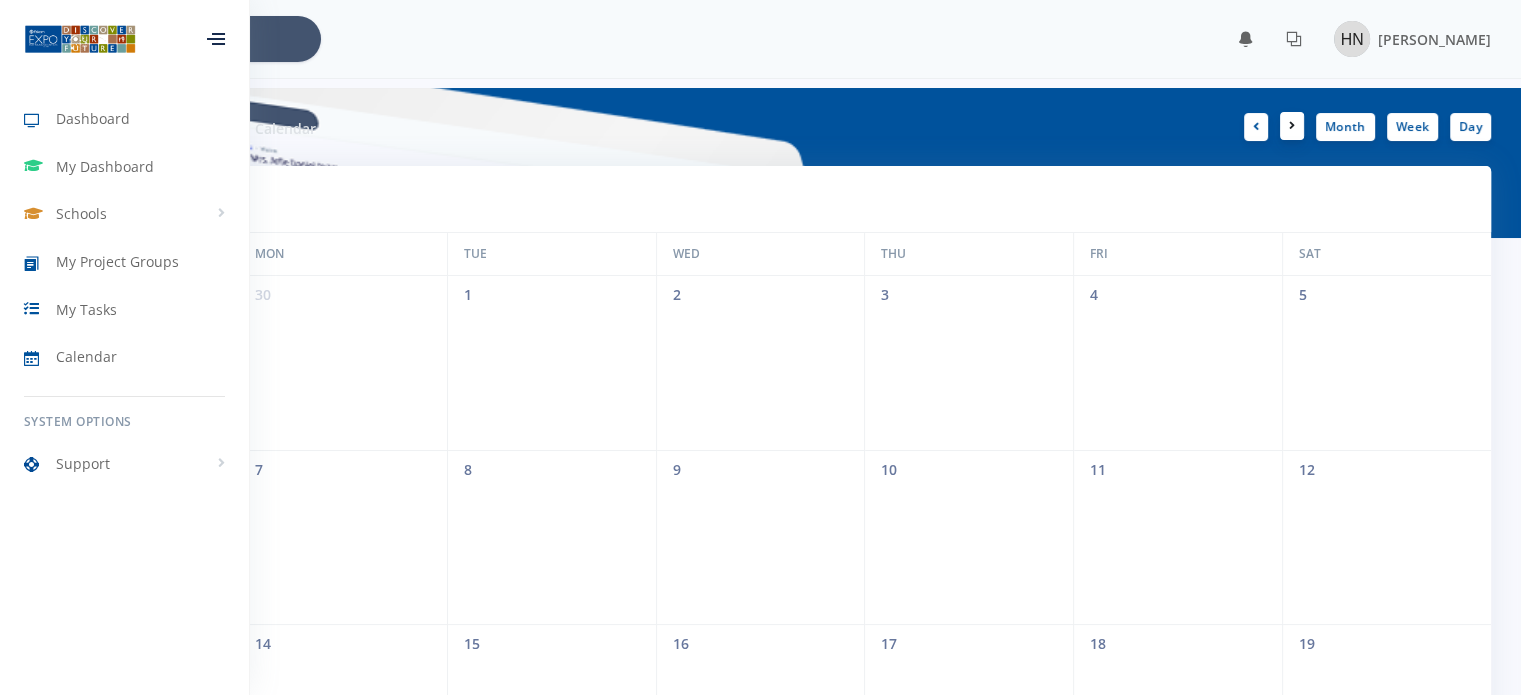 click at bounding box center (1292, 126) 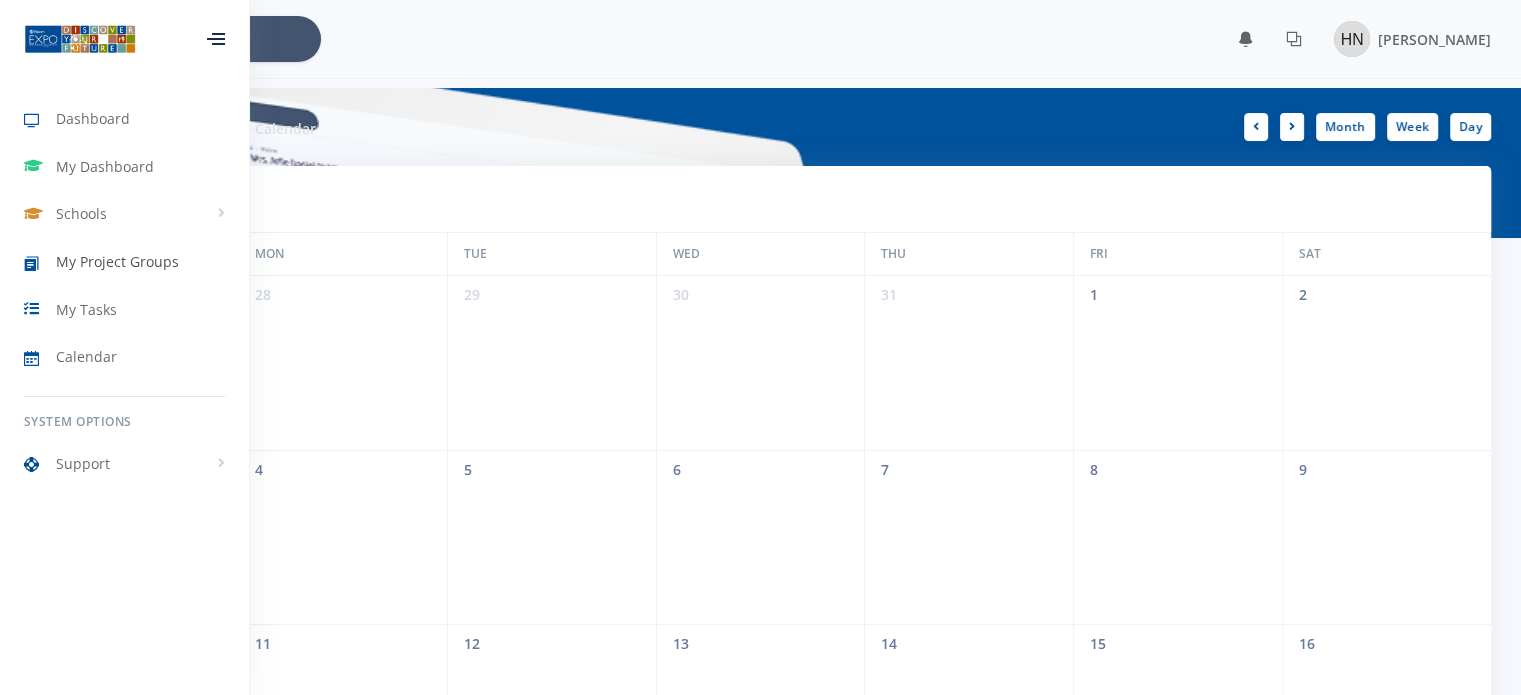 click on "My Project Groups" at bounding box center (117, 261) 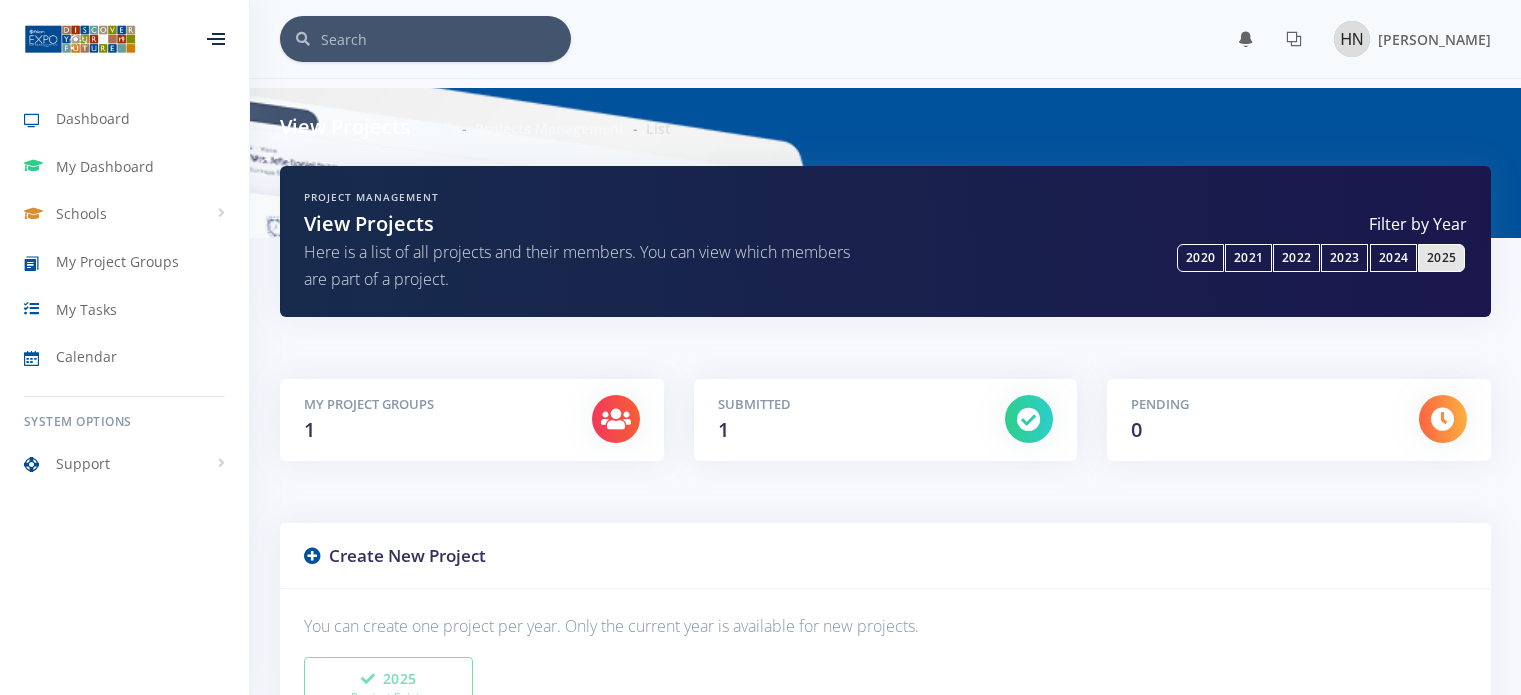 scroll, scrollTop: 0, scrollLeft: 0, axis: both 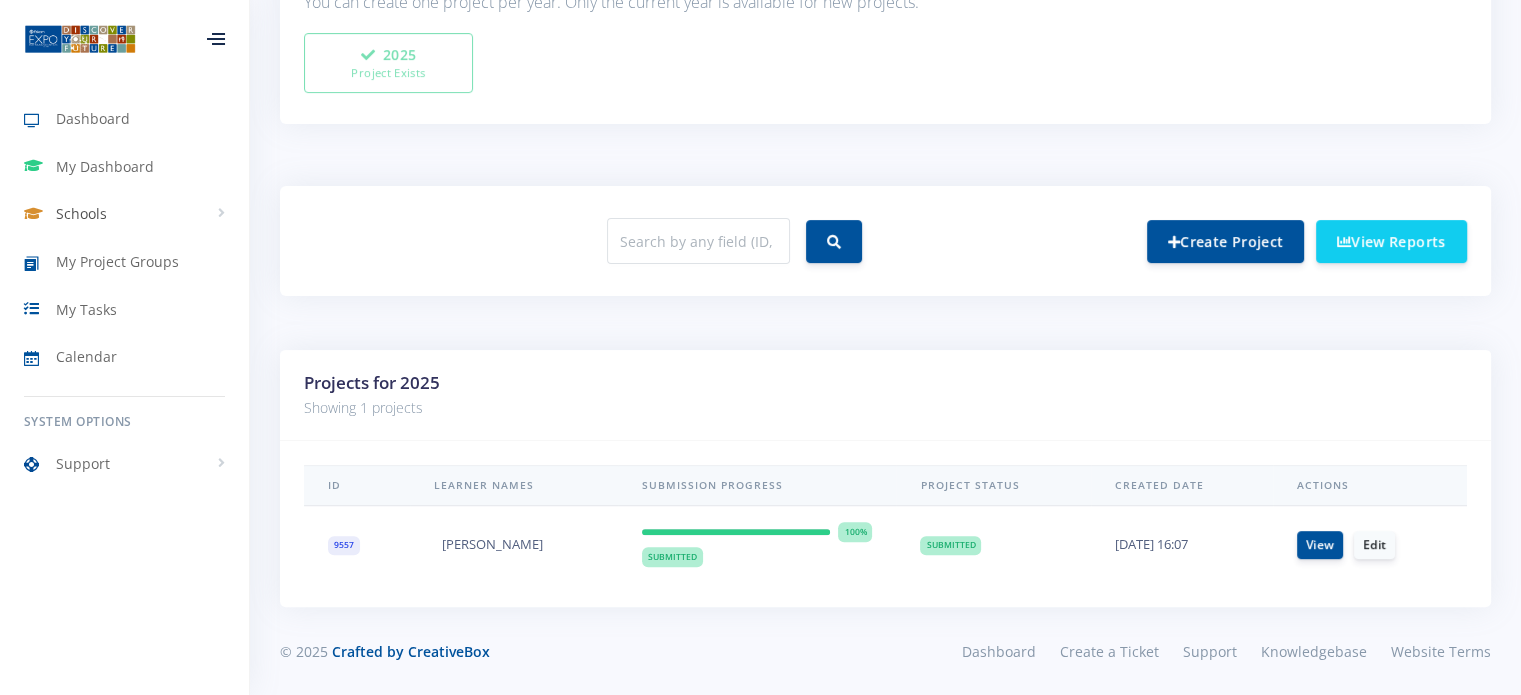 click on "Schools" at bounding box center [81, 213] 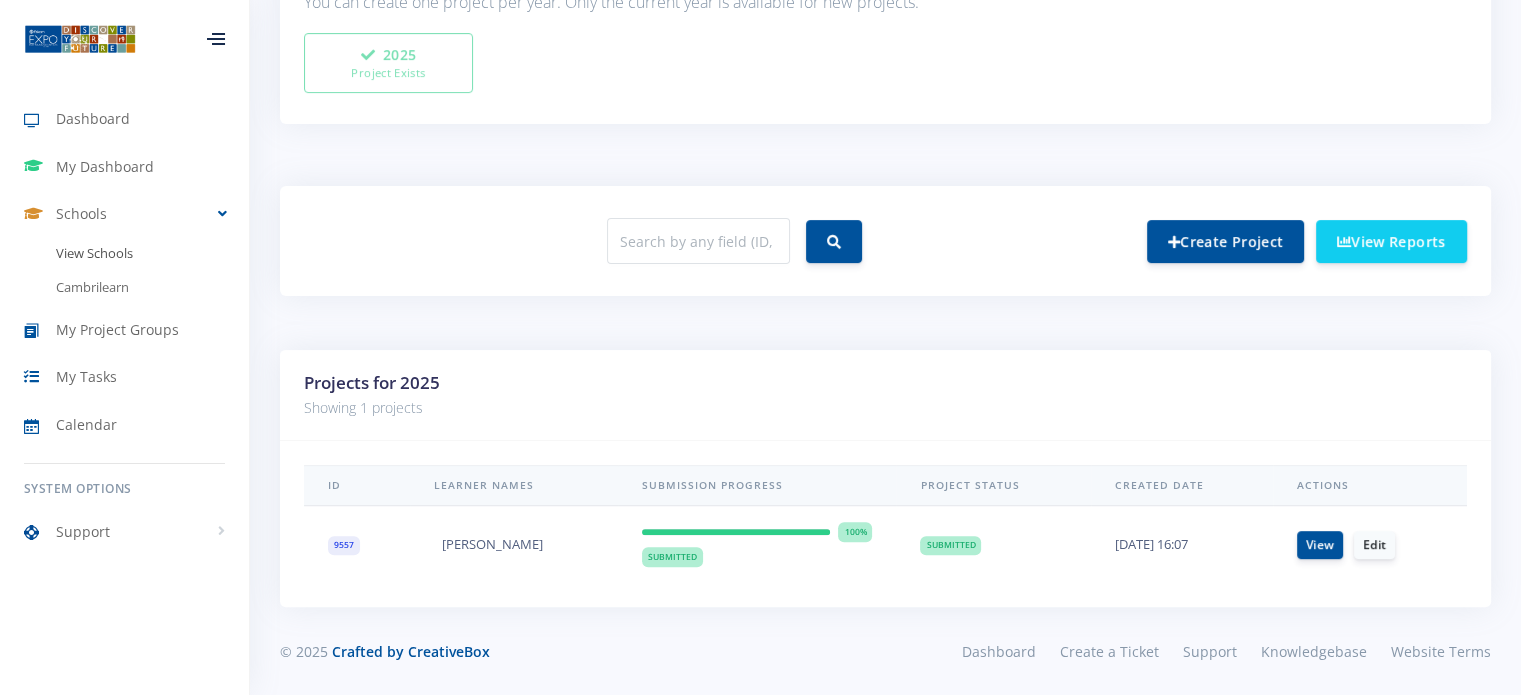 click on "View Schools" at bounding box center (124, 254) 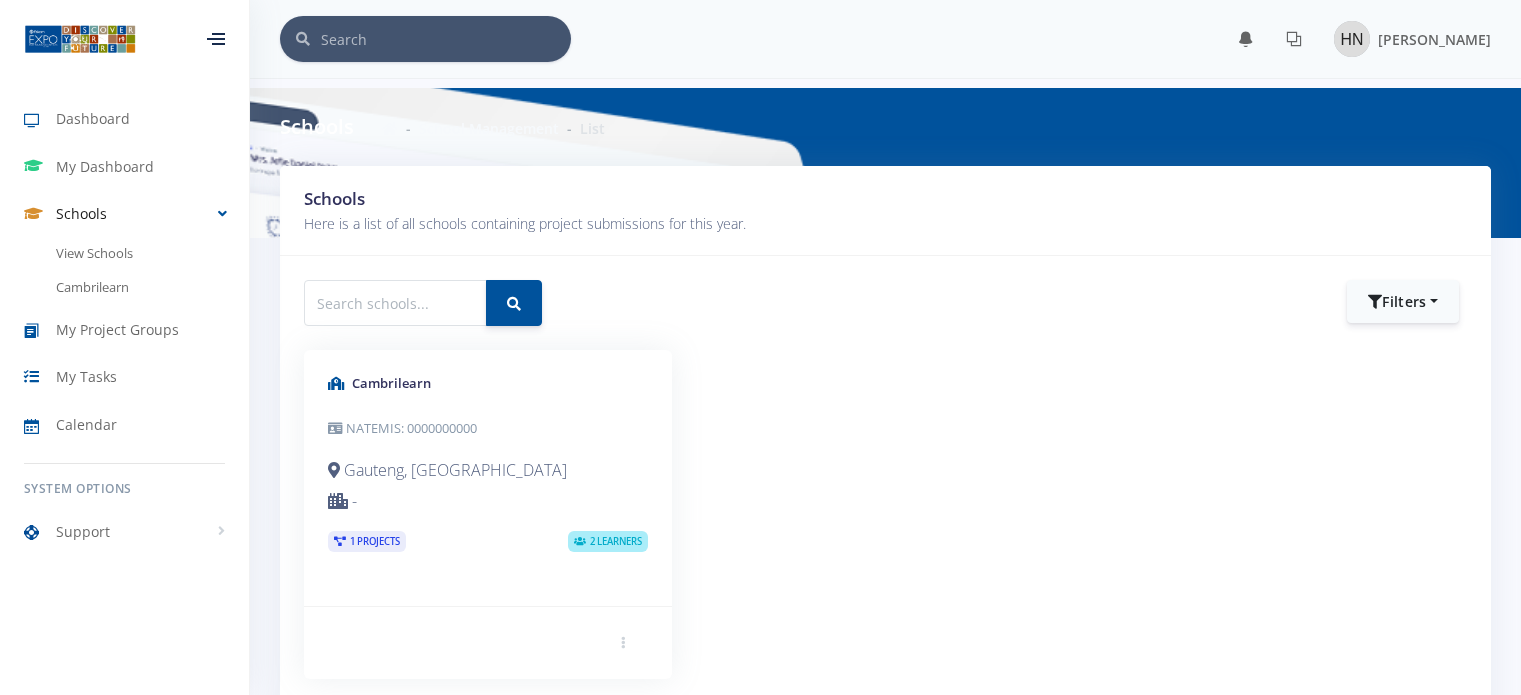 scroll, scrollTop: 0, scrollLeft: 0, axis: both 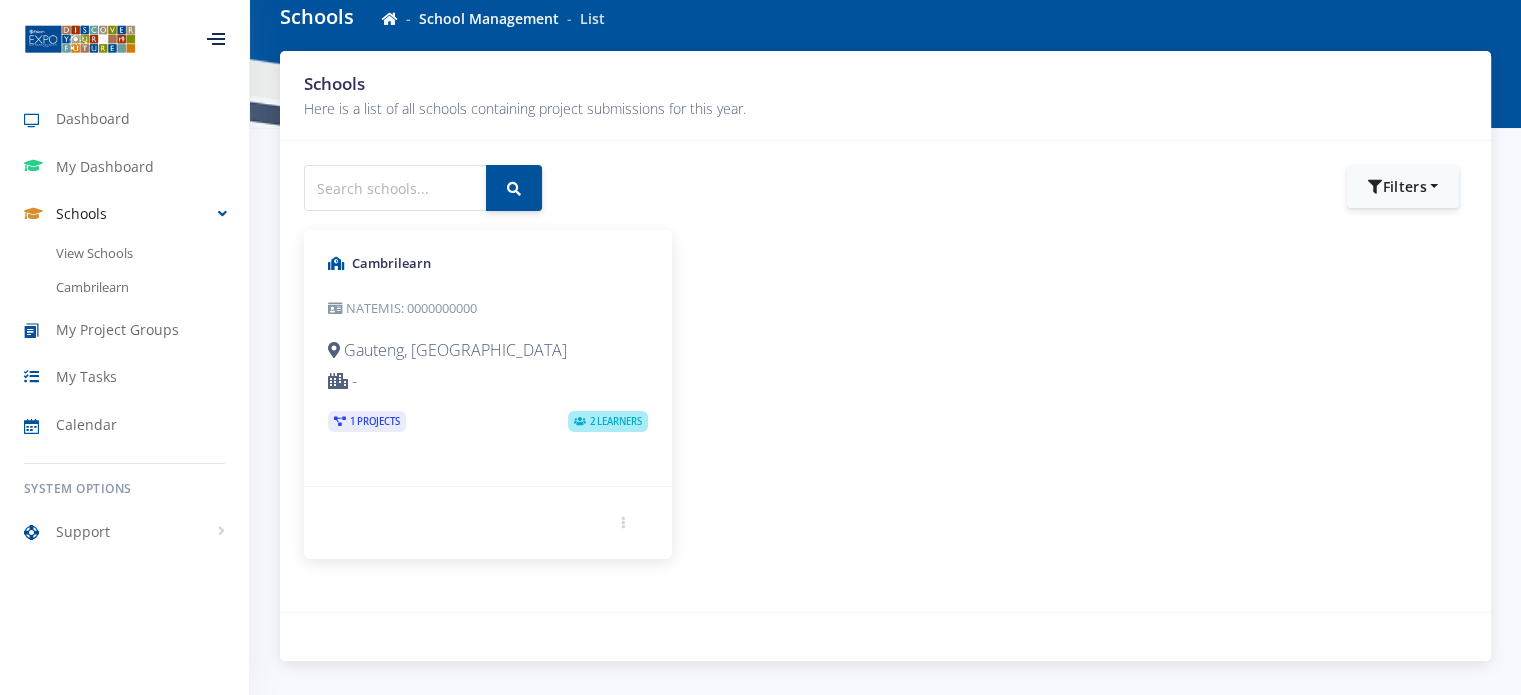 click on "2 Learners" at bounding box center (608, 421) 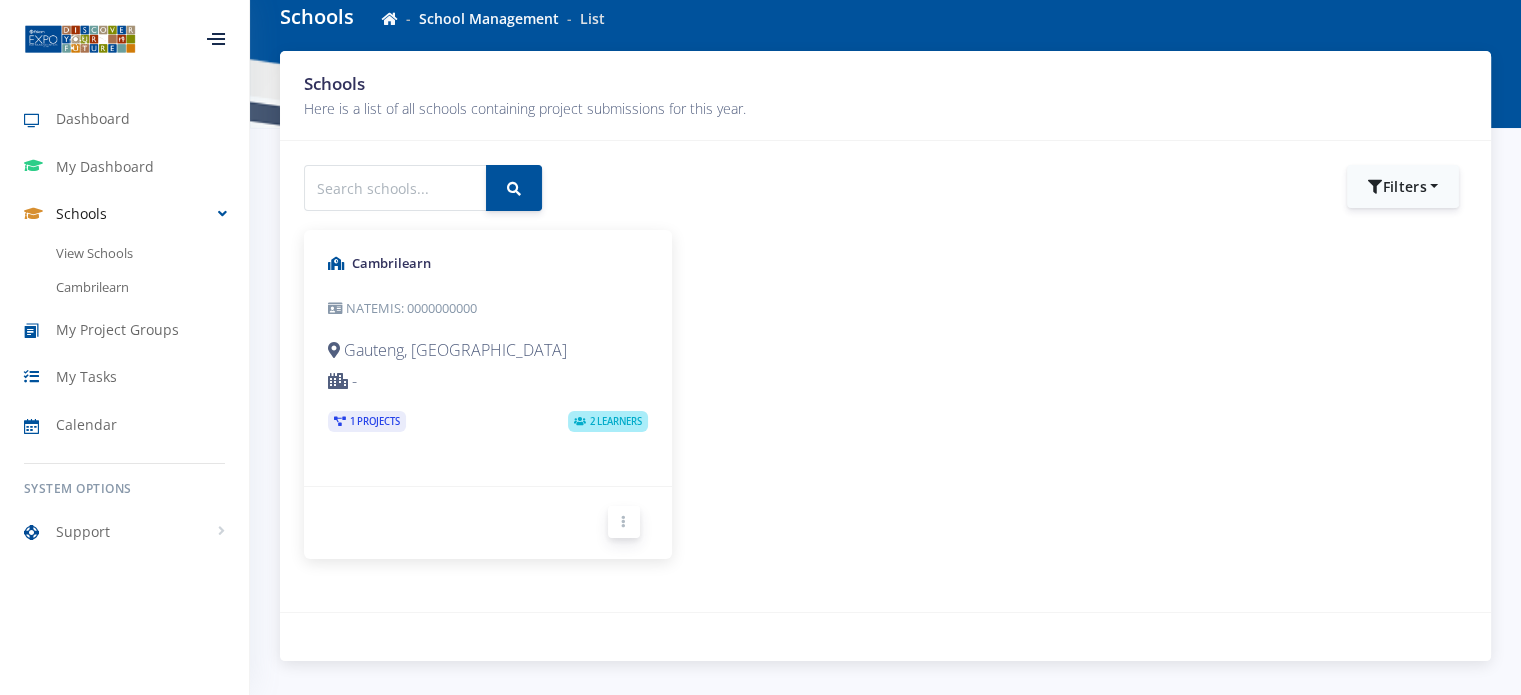 click at bounding box center [623, 522] 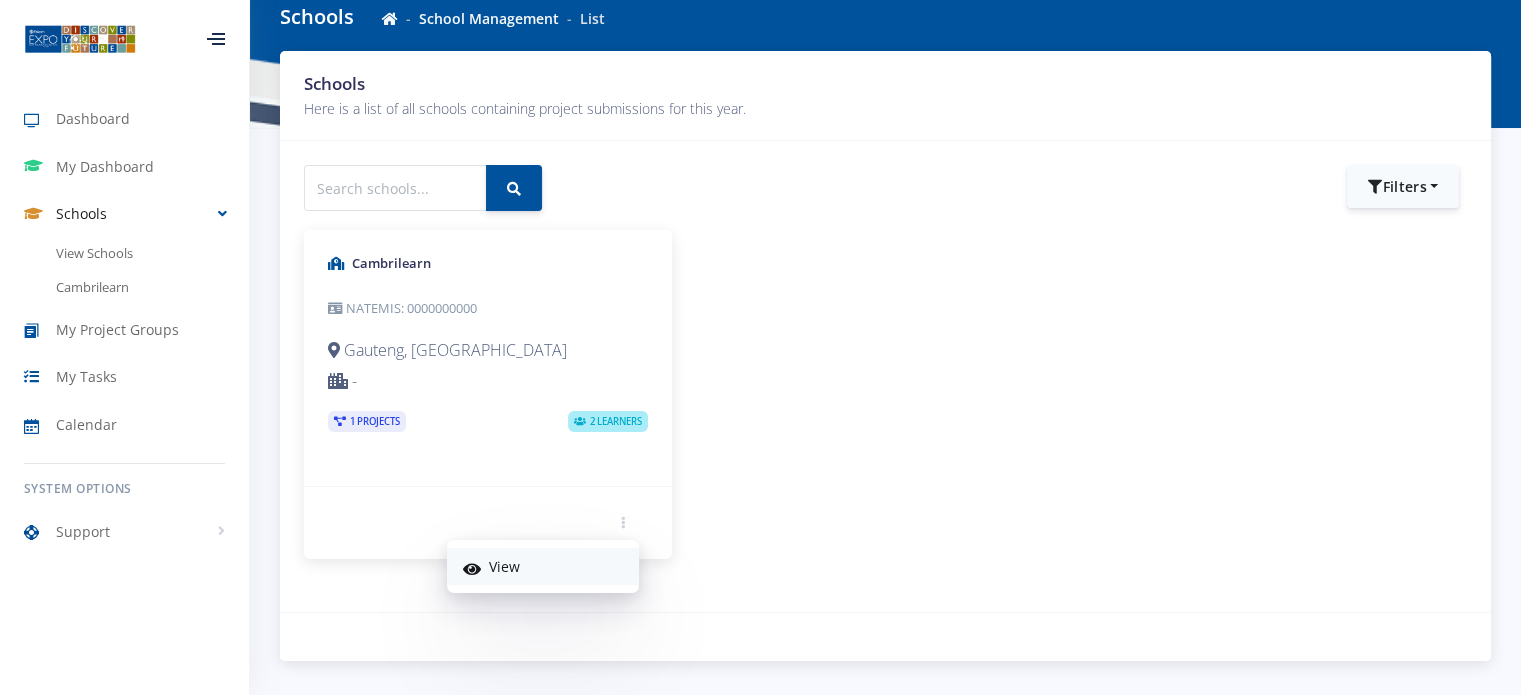 click on "View" at bounding box center (543, 566) 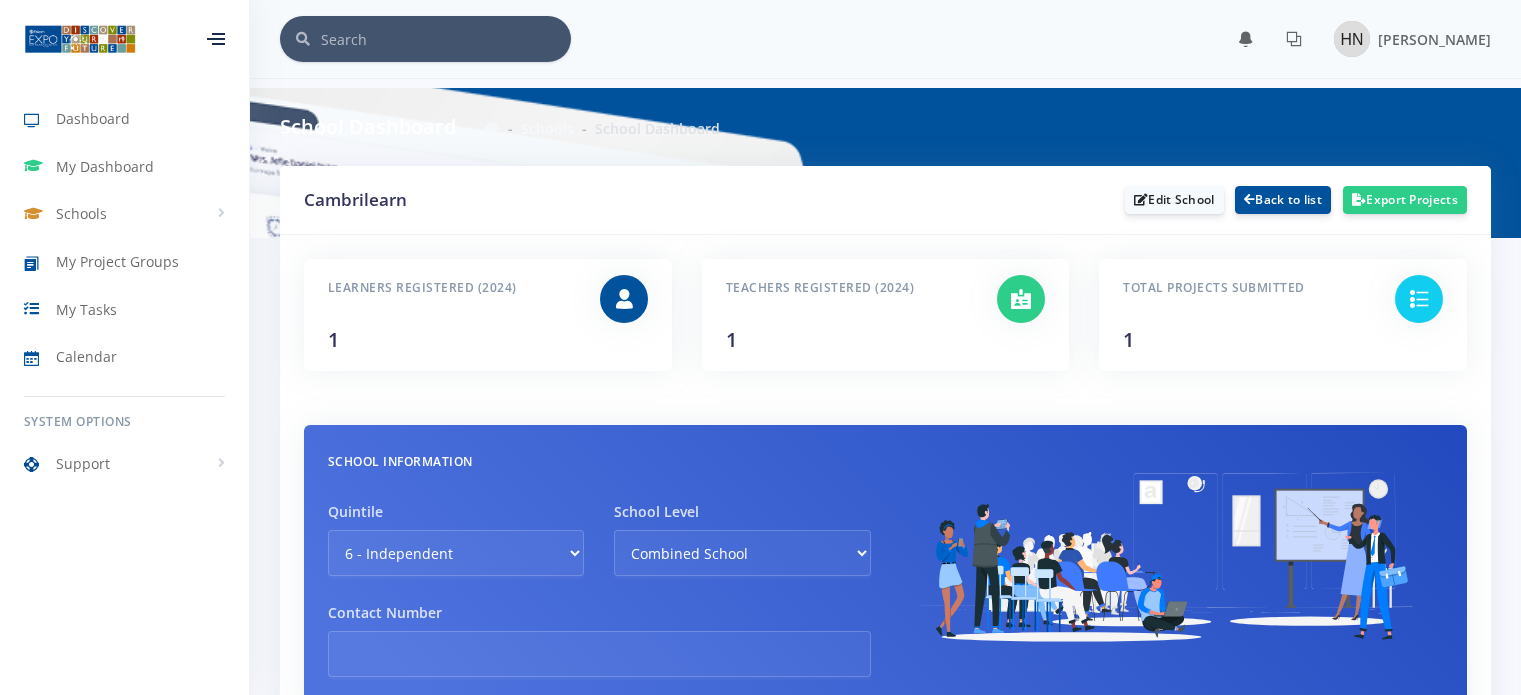 scroll, scrollTop: 0, scrollLeft: 0, axis: both 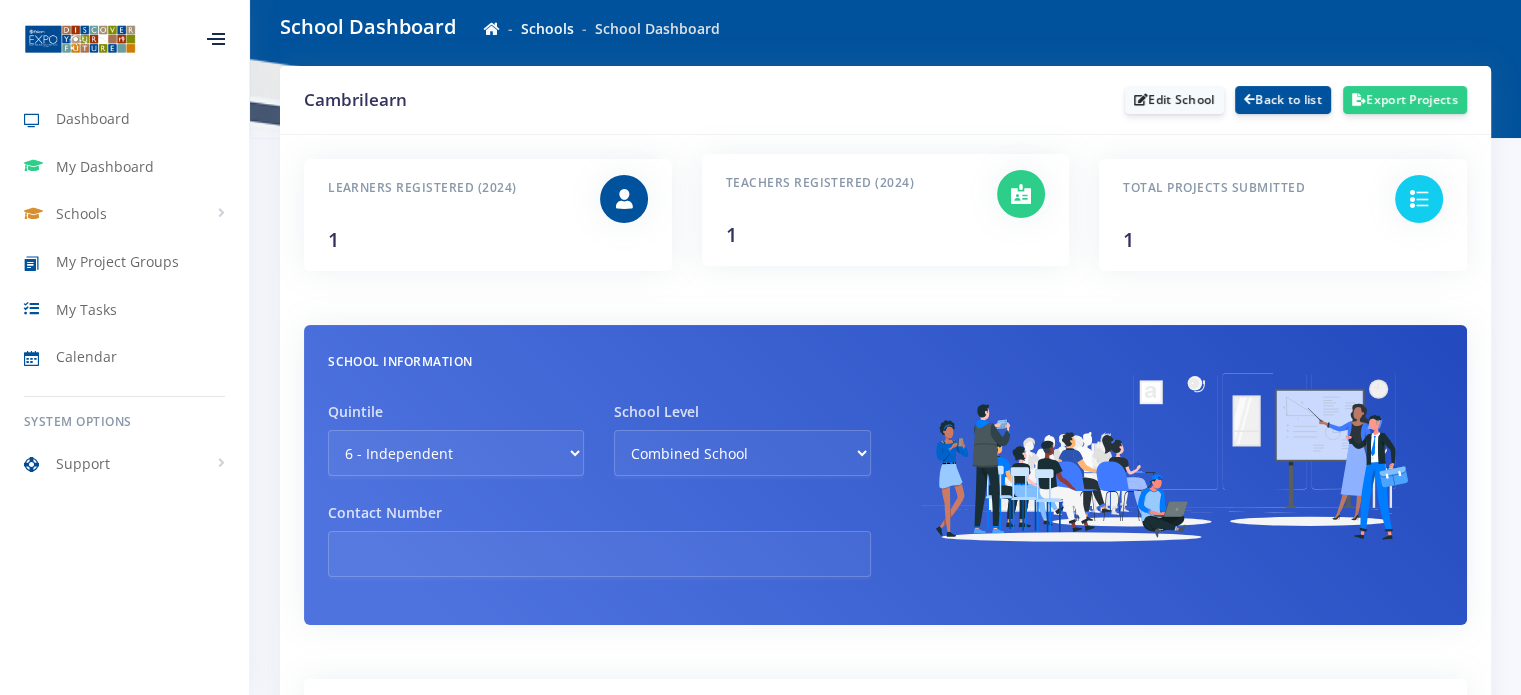 click at bounding box center (1021, 194) 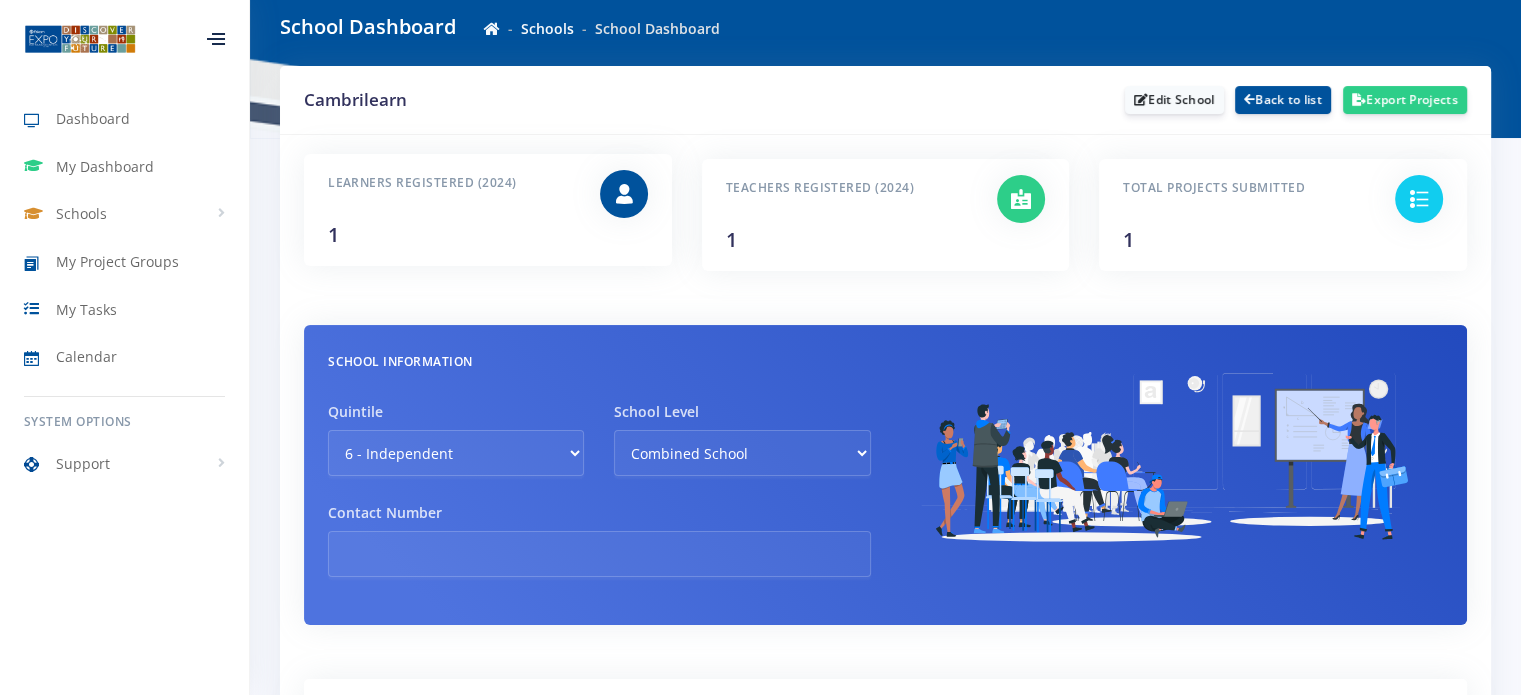 click at bounding box center [624, 194] 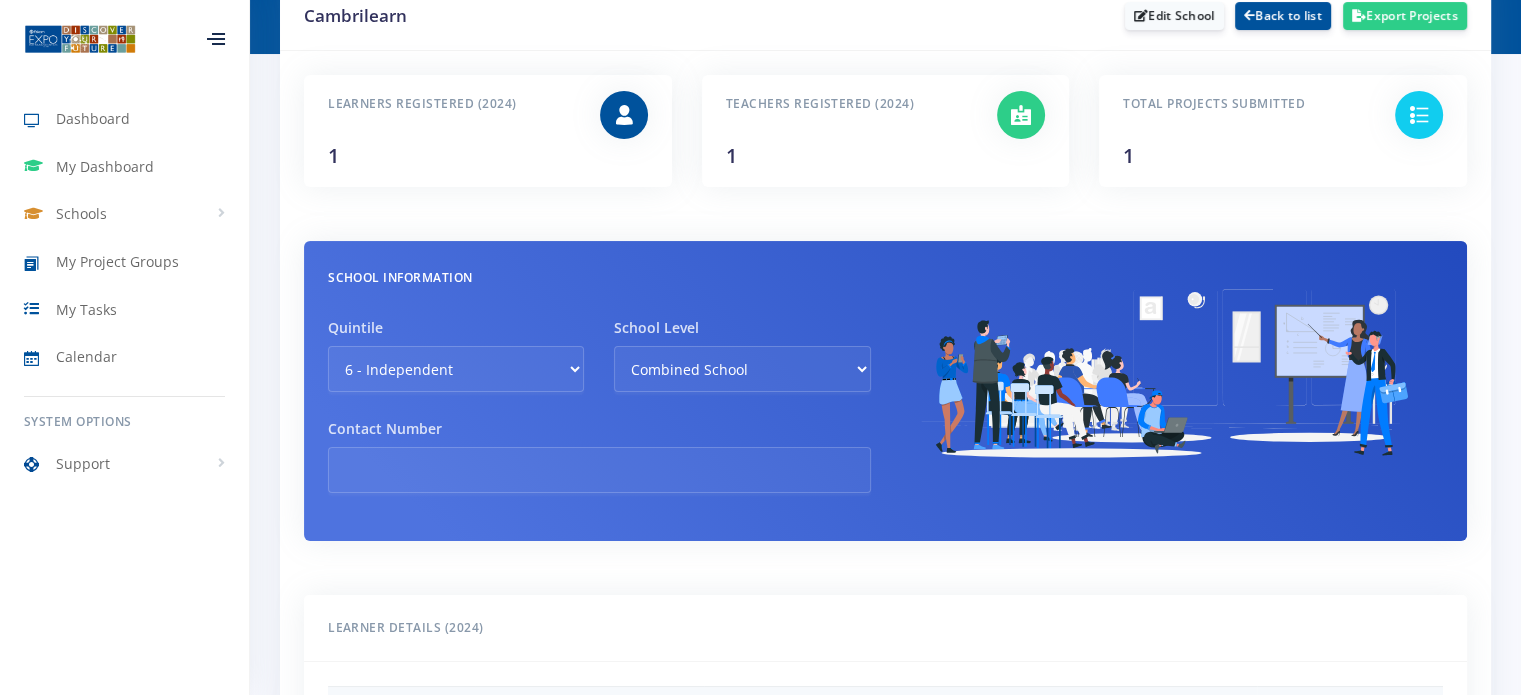scroll, scrollTop: 110, scrollLeft: 0, axis: vertical 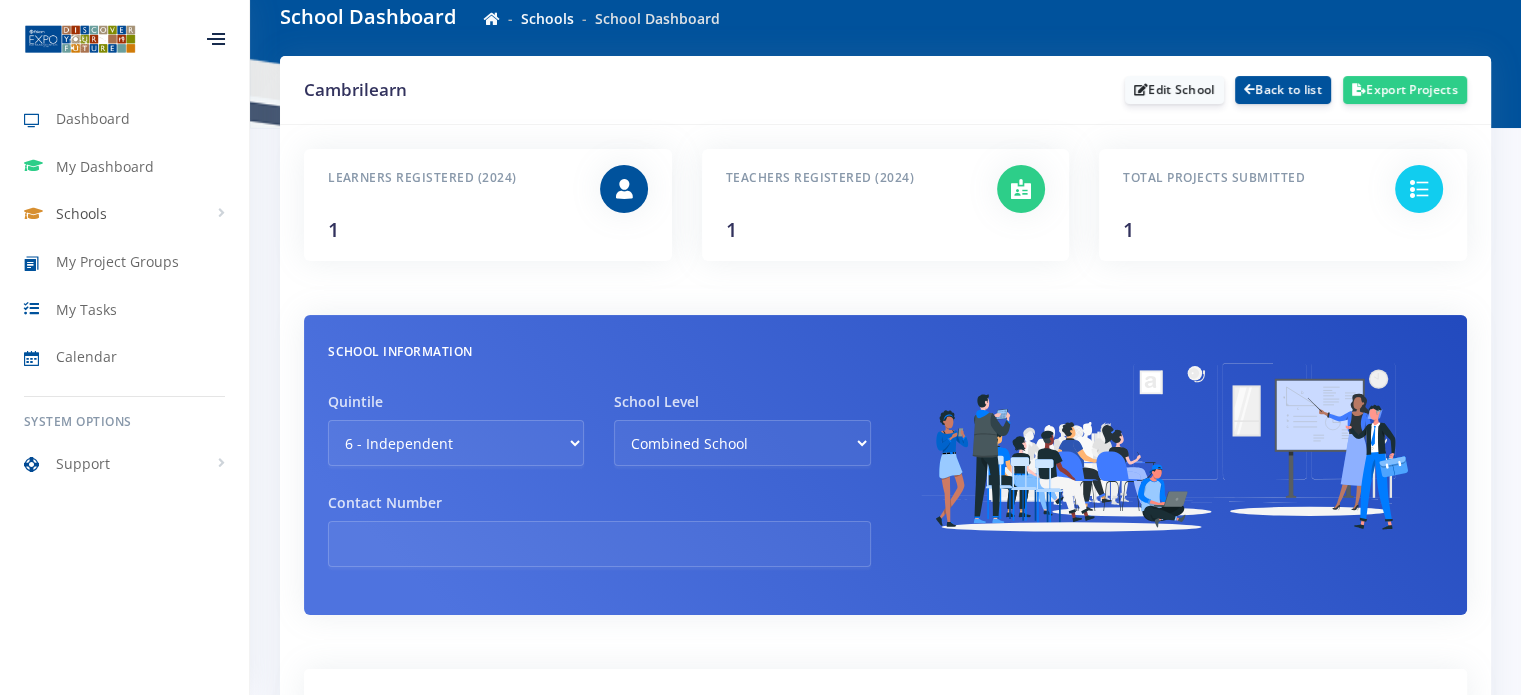 click on "Schools" at bounding box center [81, 213] 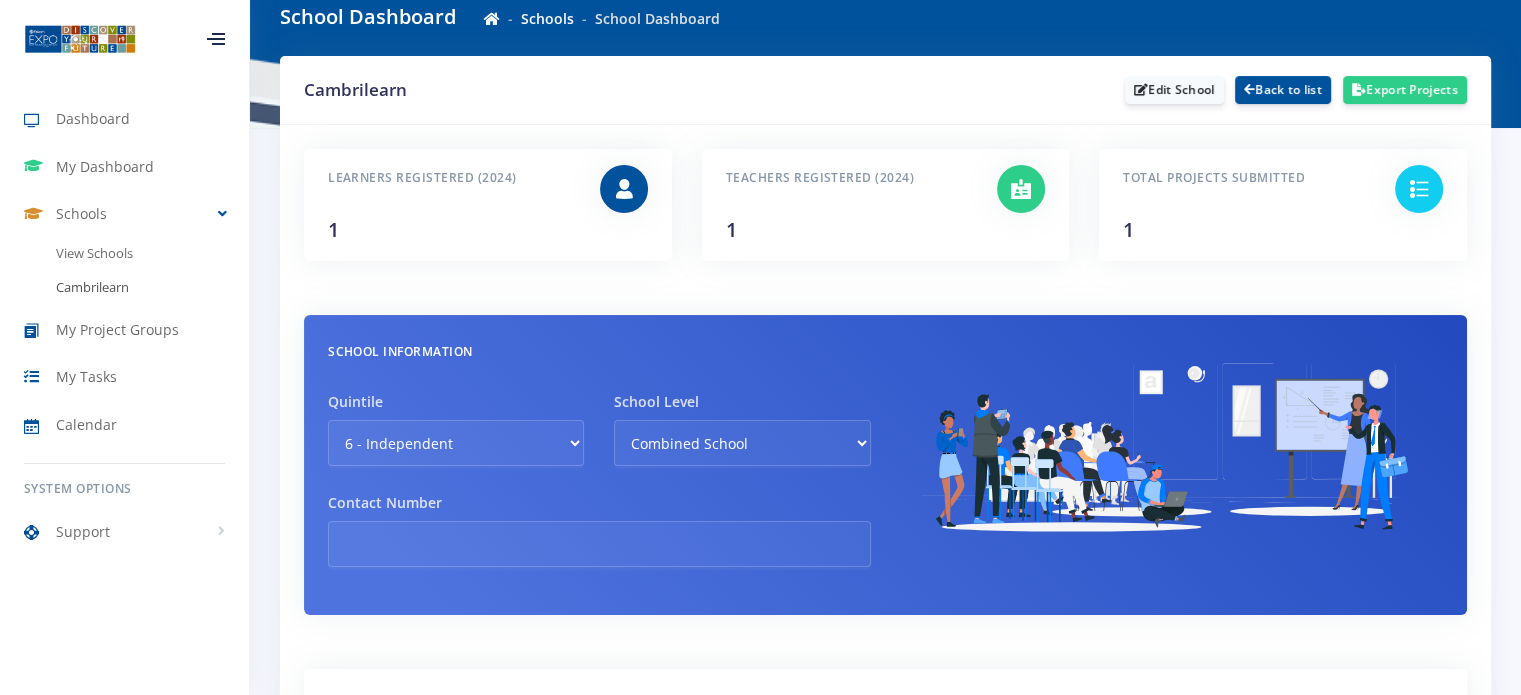 click on "Cambrilearn" at bounding box center (124, 288) 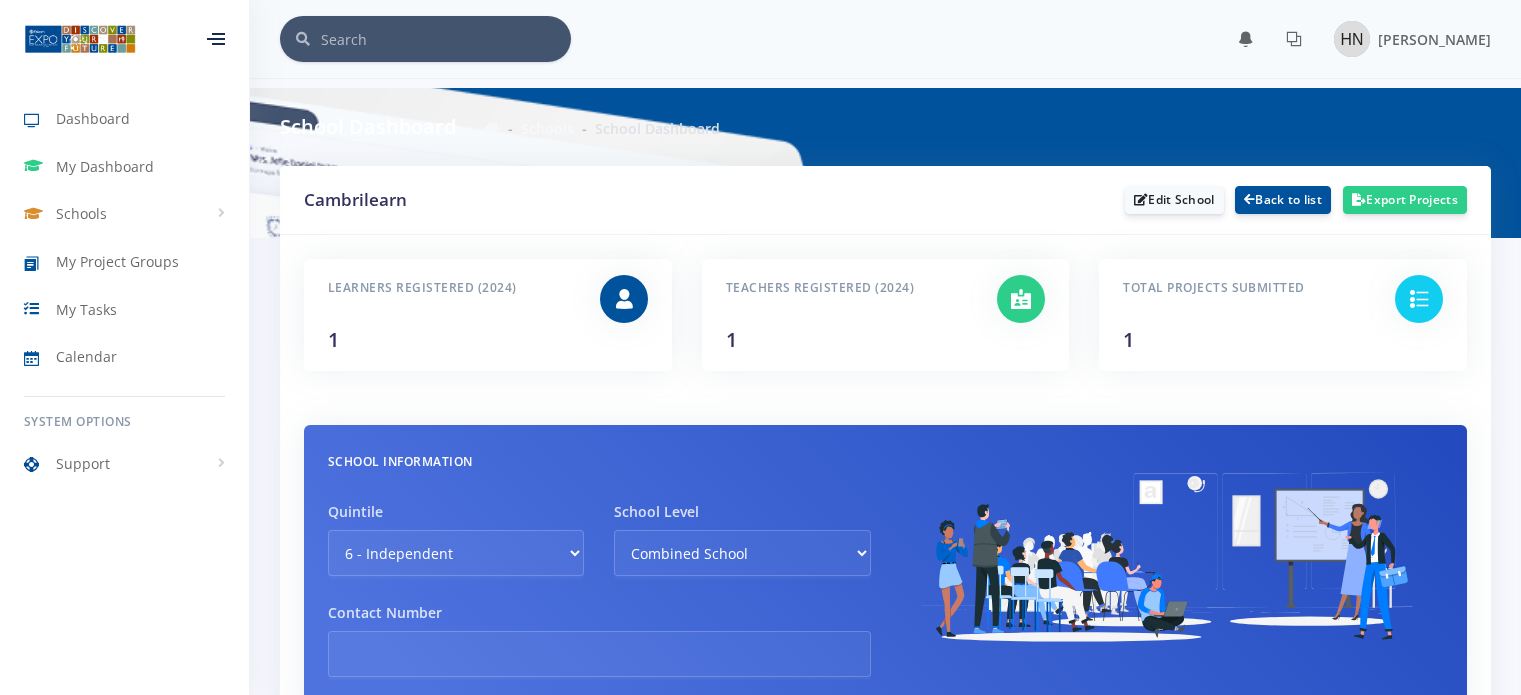 scroll, scrollTop: 0, scrollLeft: 0, axis: both 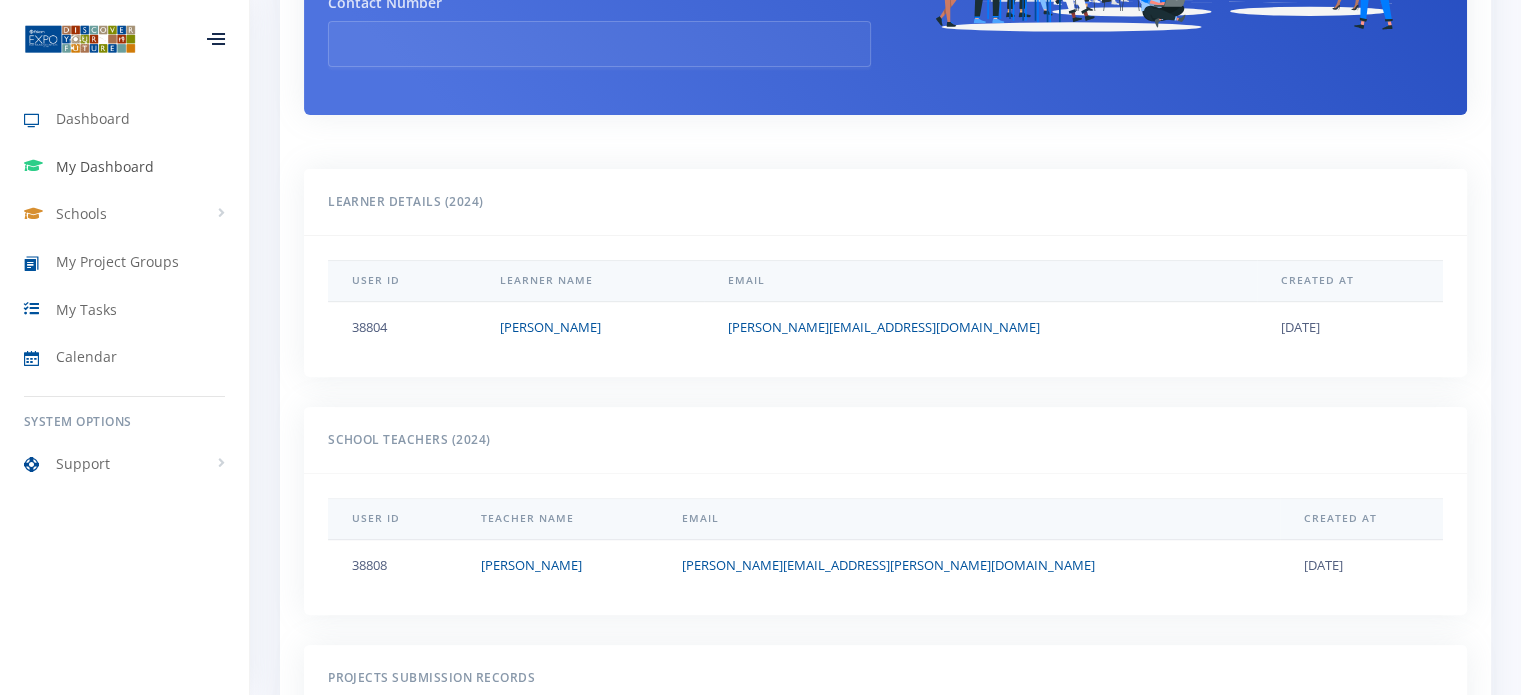 click on "My Dashboard" at bounding box center [105, 166] 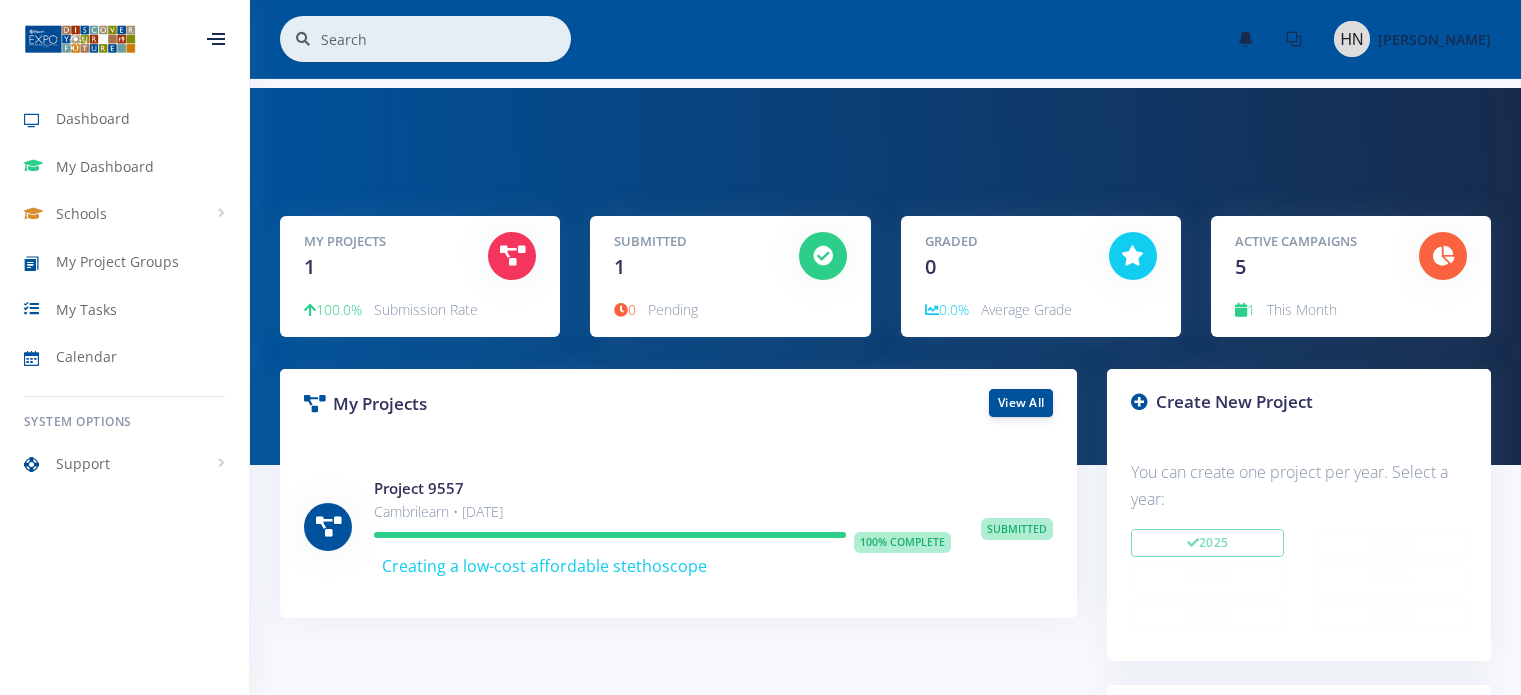 scroll, scrollTop: 0, scrollLeft: 0, axis: both 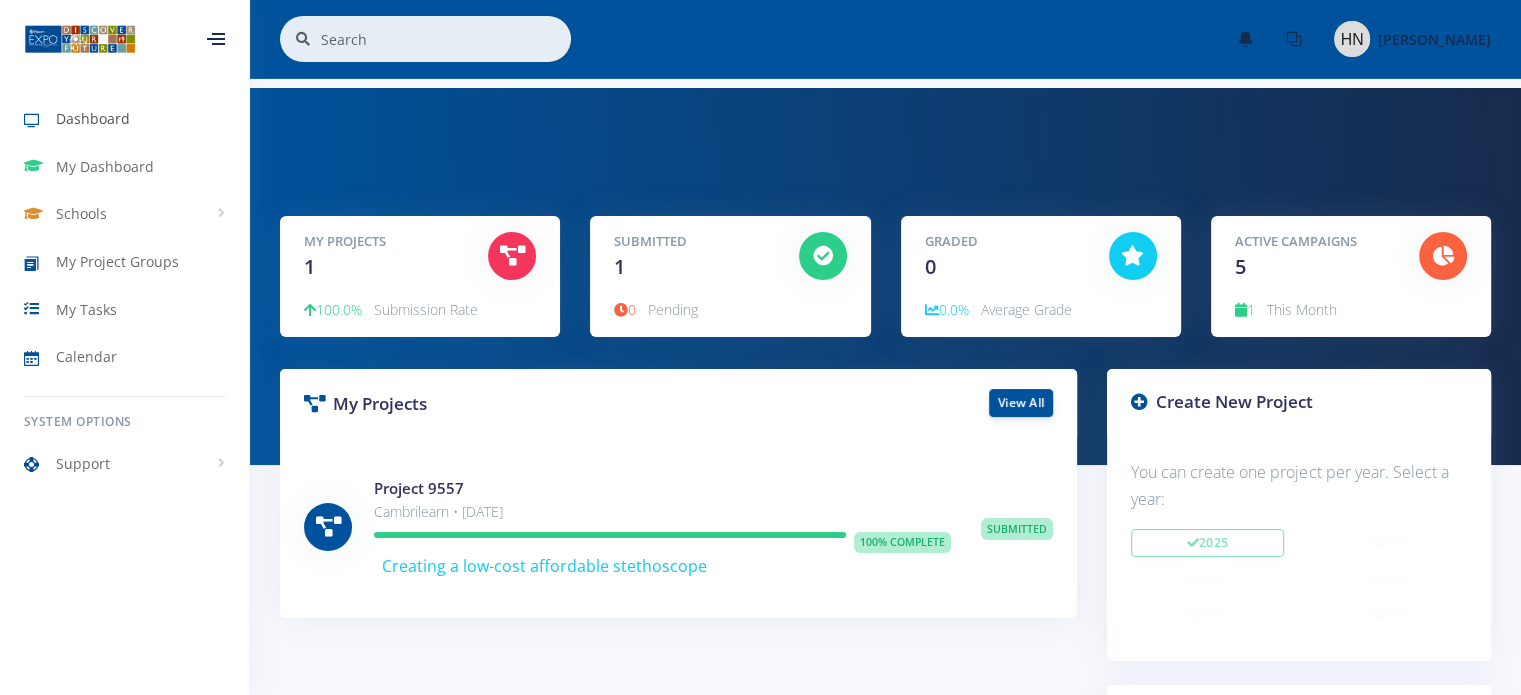 click on "Dashboard" at bounding box center (93, 118) 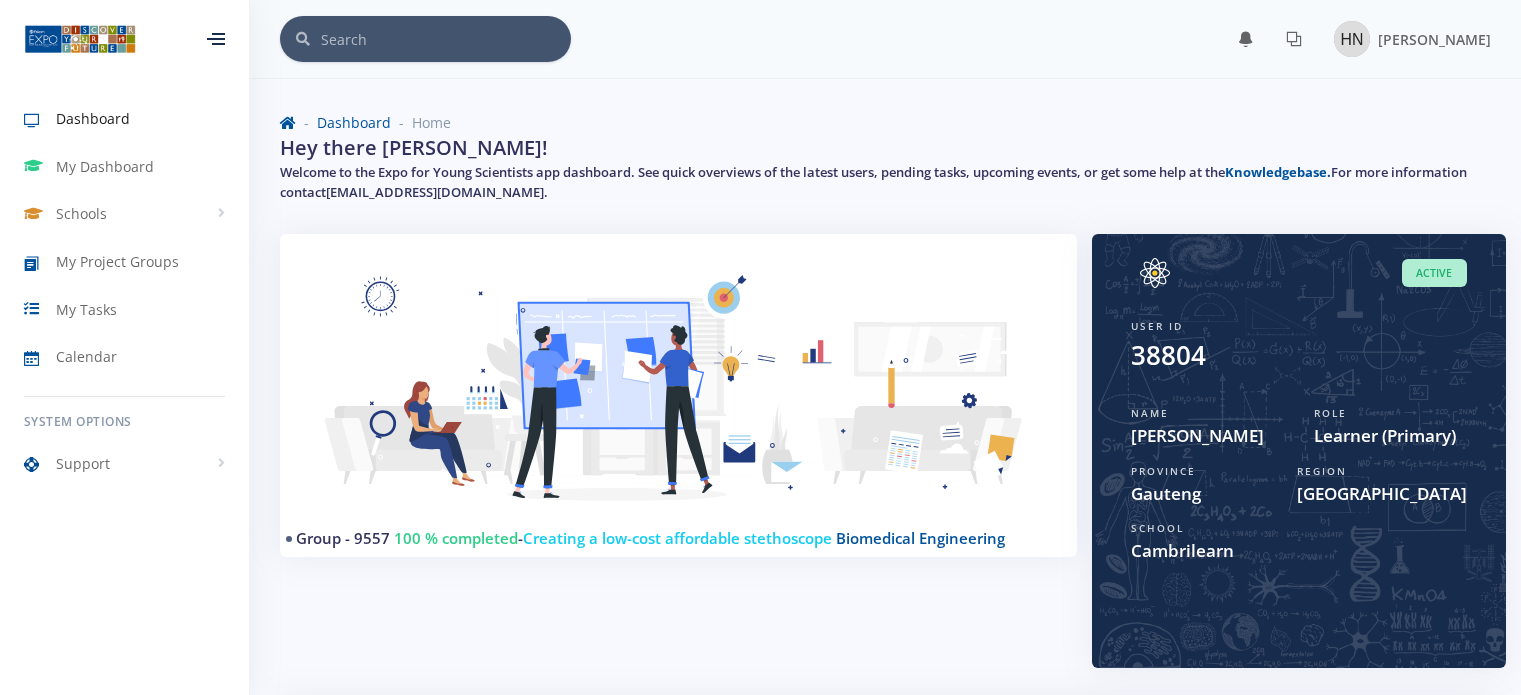 scroll, scrollTop: 0, scrollLeft: 0, axis: both 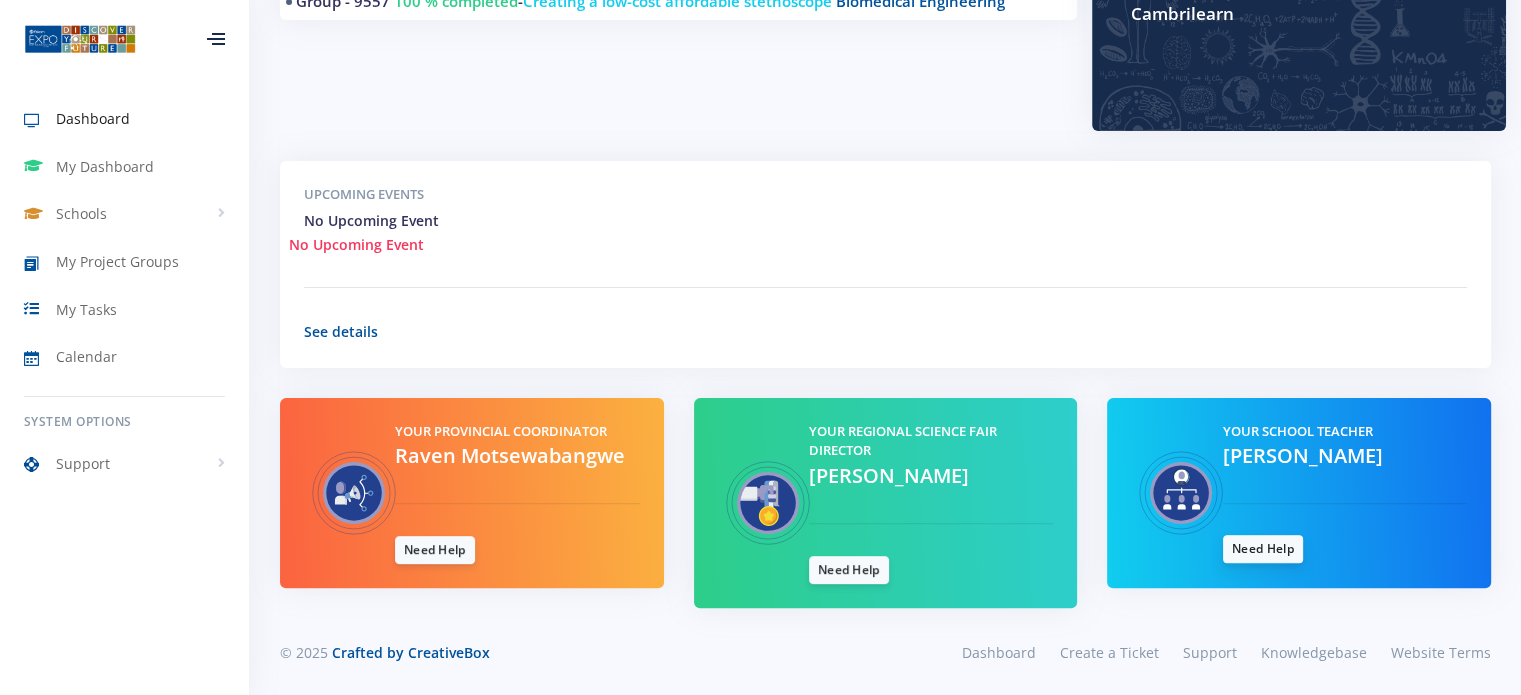 click on "Need Help" at bounding box center [1263, 549] 